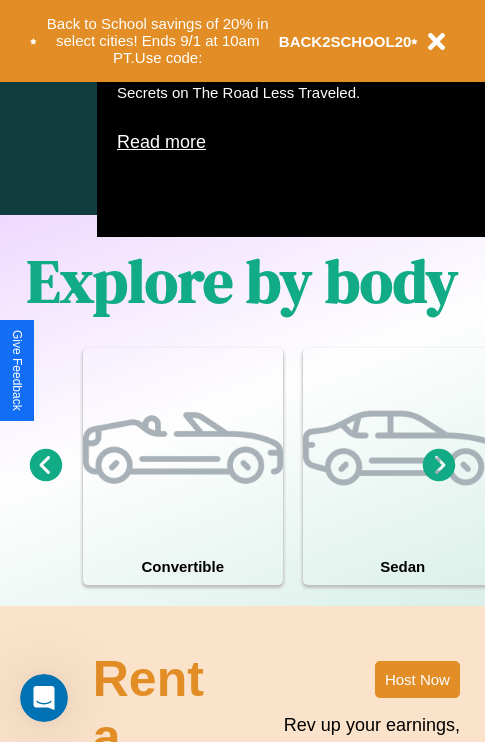 scroll, scrollTop: 1285, scrollLeft: 0, axis: vertical 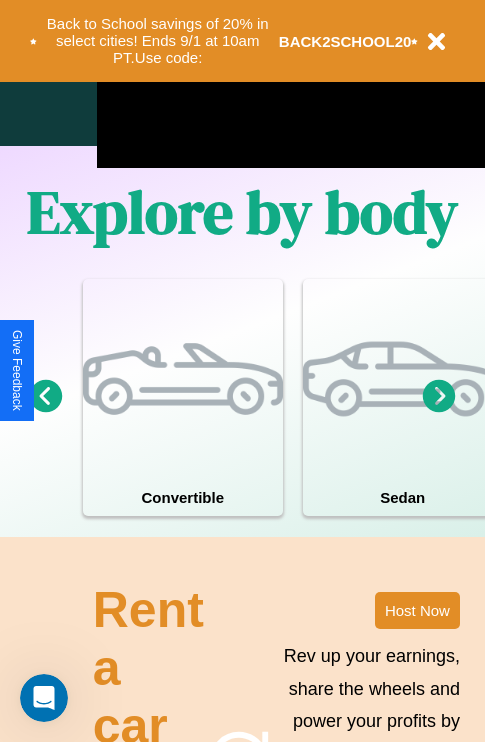 click 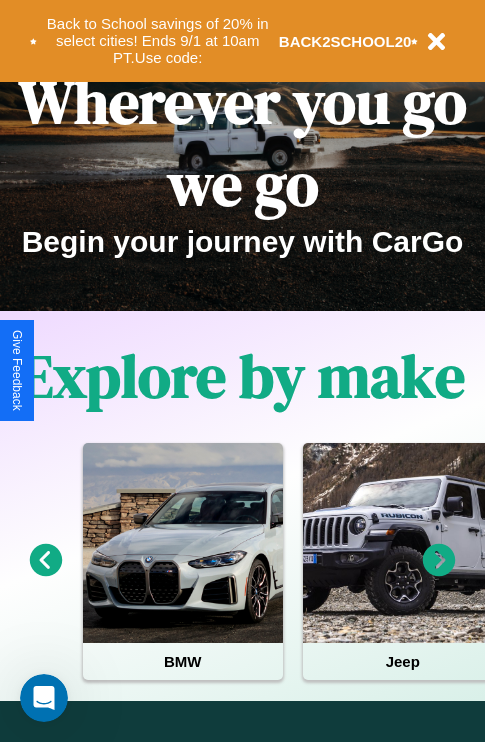 scroll, scrollTop: 0, scrollLeft: 0, axis: both 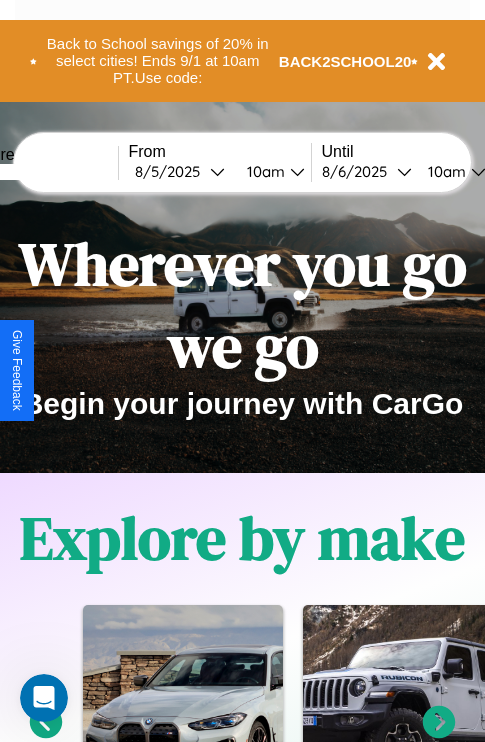 click at bounding box center [43, 172] 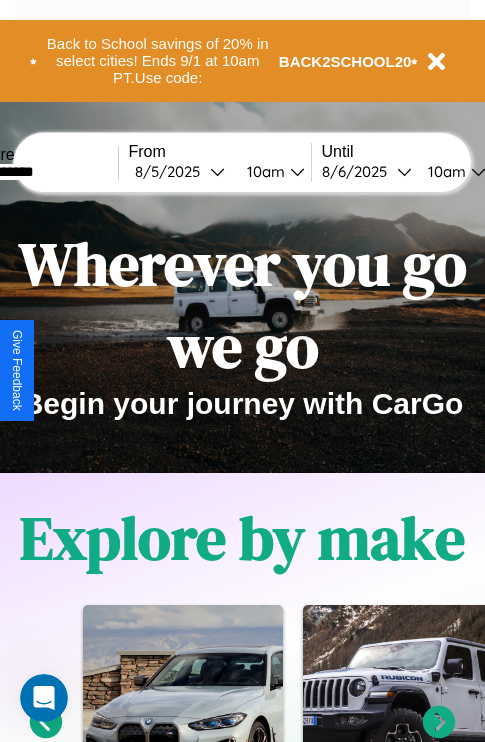 type on "**********" 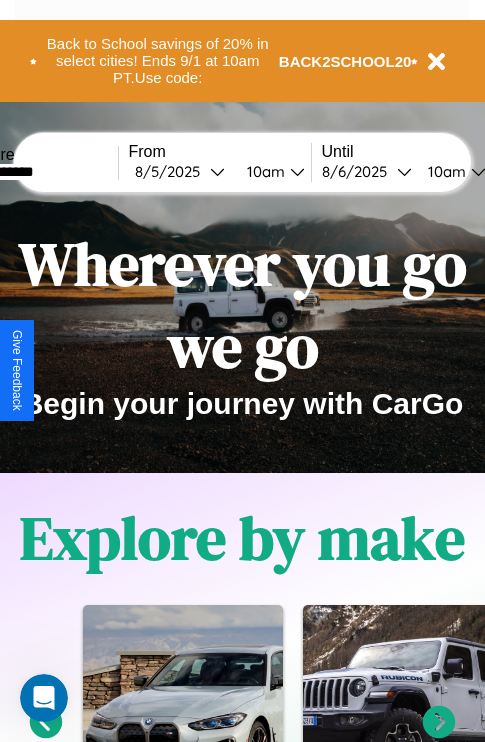 click on "8 / 5 / 2025" at bounding box center (172, 171) 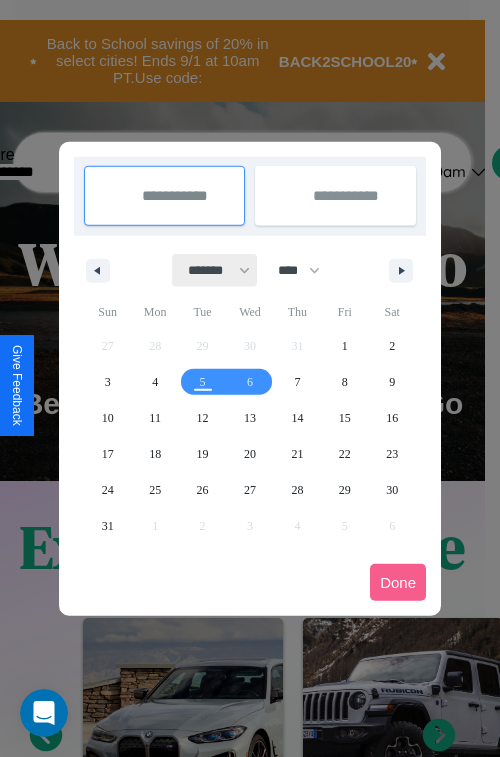click on "******* ******** ***** ***** *** **** **** ****** ********* ******* ******** ********" at bounding box center [215, 270] 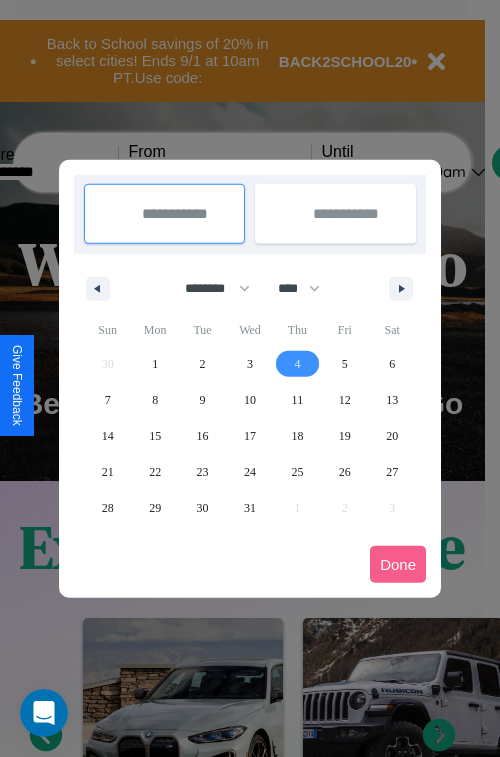 click on "4" at bounding box center (297, 364) 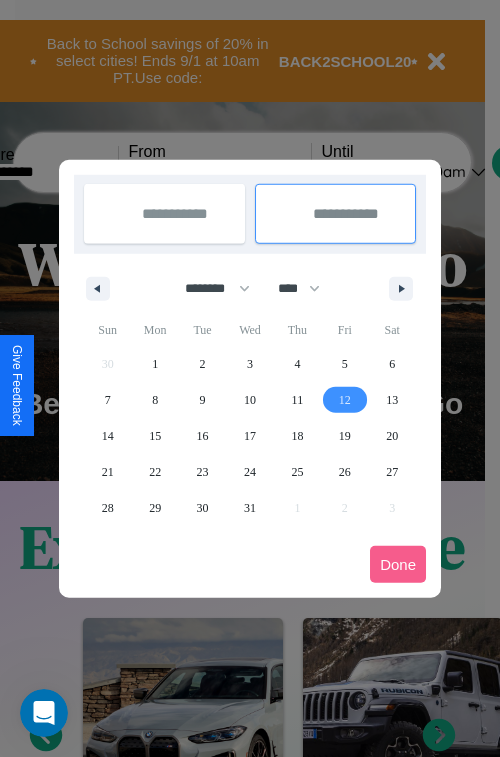 click on "12" at bounding box center (345, 400) 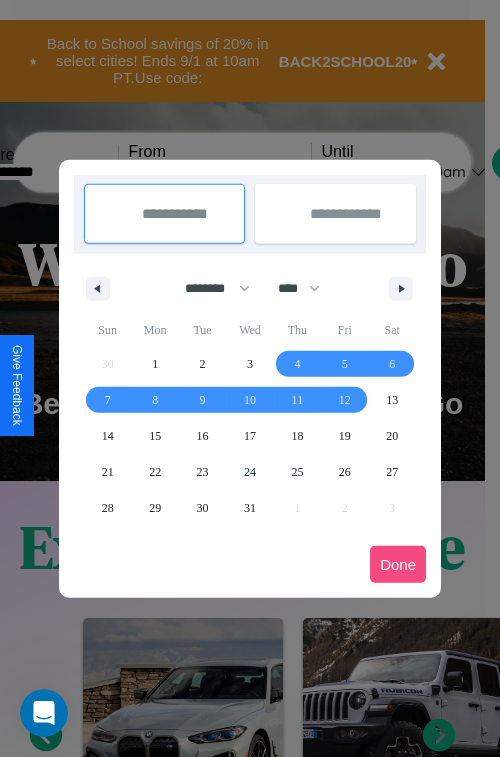 click on "Done" at bounding box center (398, 564) 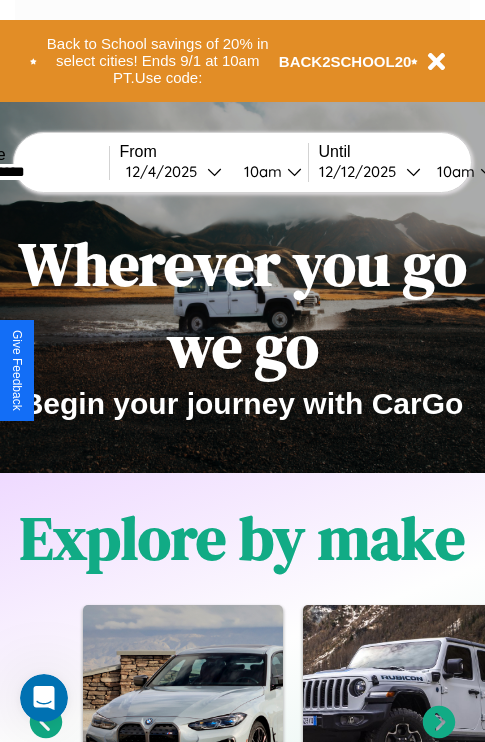 click on "10am" at bounding box center (260, 171) 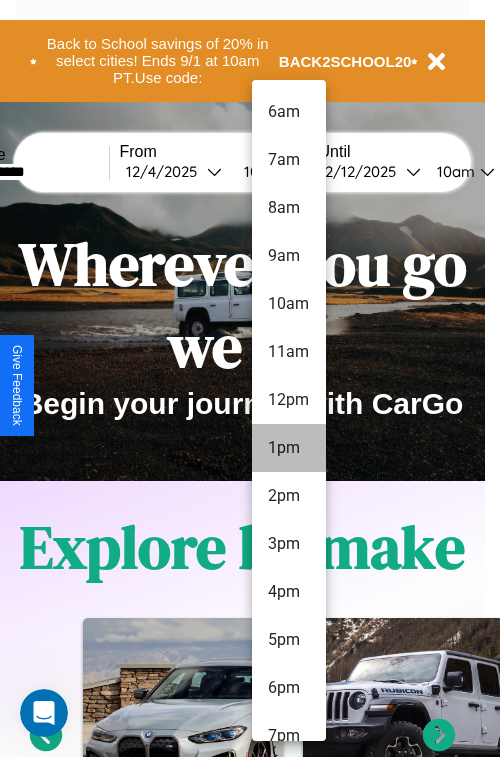 click on "1pm" at bounding box center [289, 448] 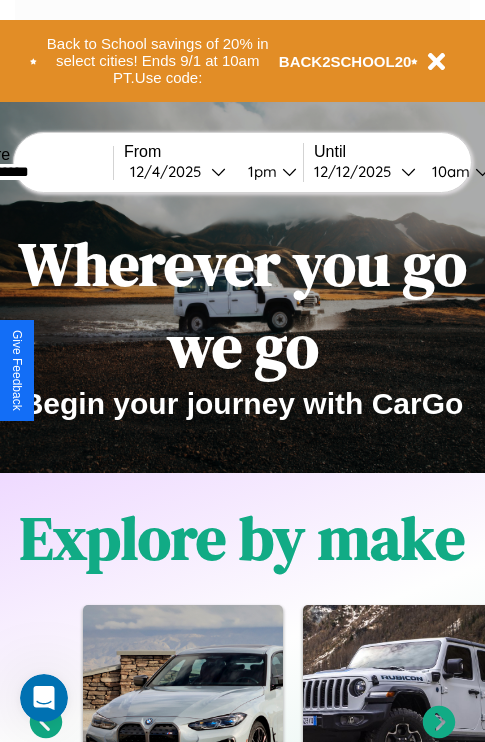 scroll, scrollTop: 0, scrollLeft: 73, axis: horizontal 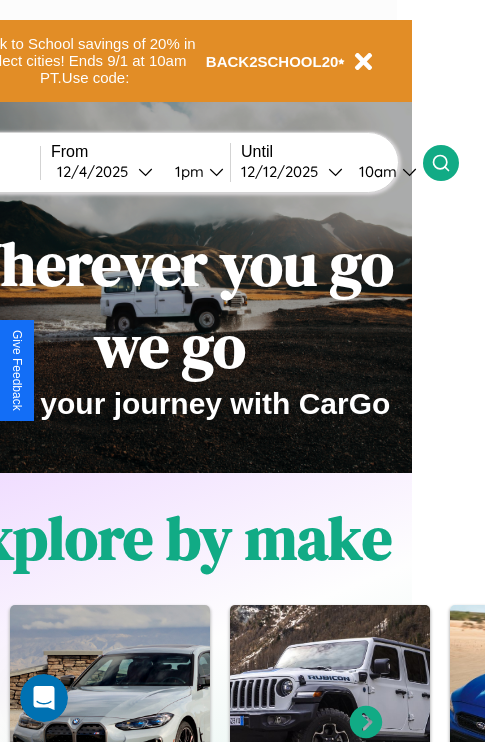 click 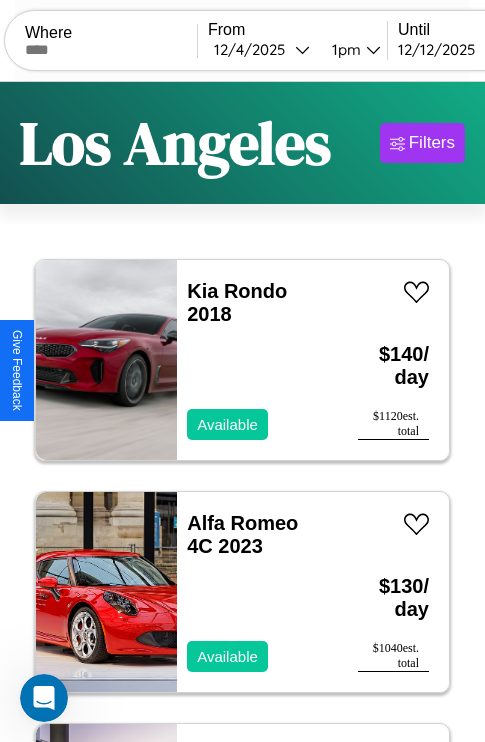 scroll, scrollTop: 94, scrollLeft: 0, axis: vertical 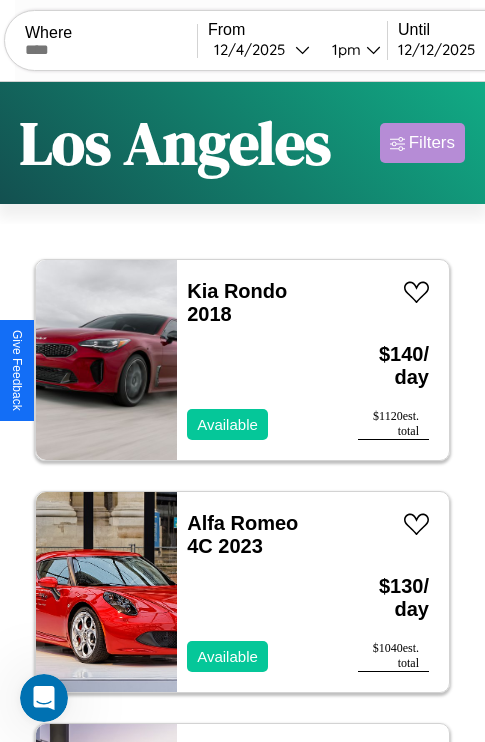 click on "Filters" at bounding box center [432, 143] 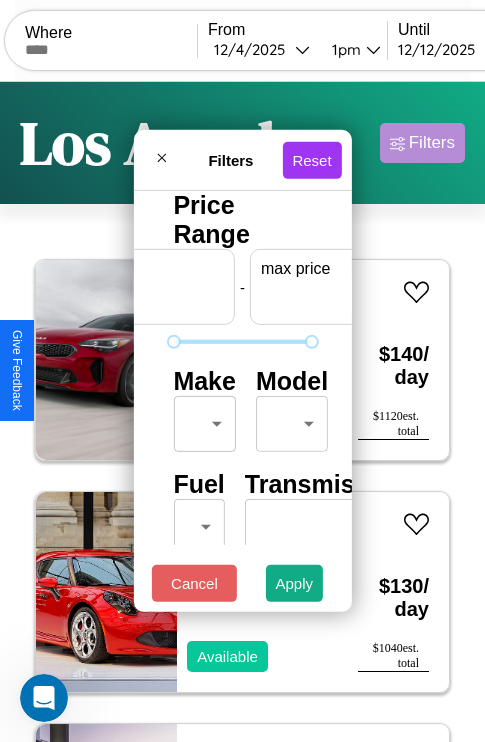 scroll, scrollTop: 0, scrollLeft: 124, axis: horizontal 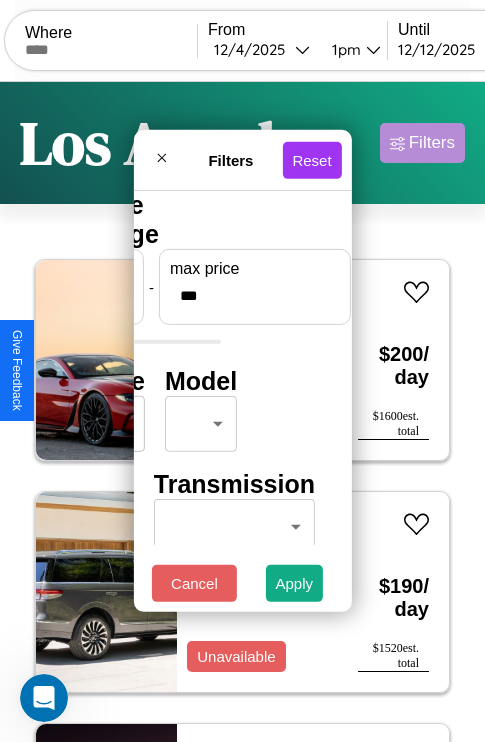 type on "***" 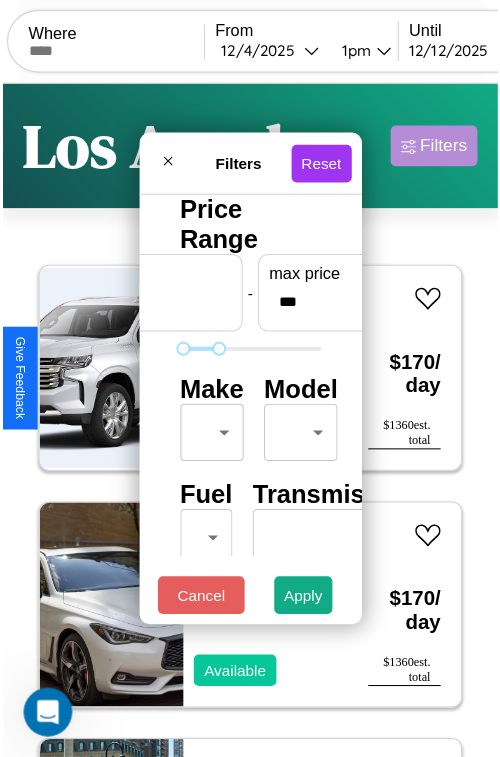 scroll, scrollTop: 59, scrollLeft: 0, axis: vertical 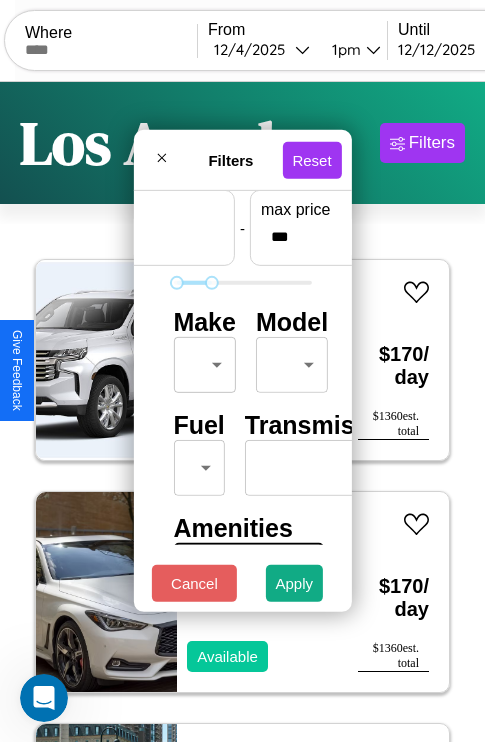 type on "**" 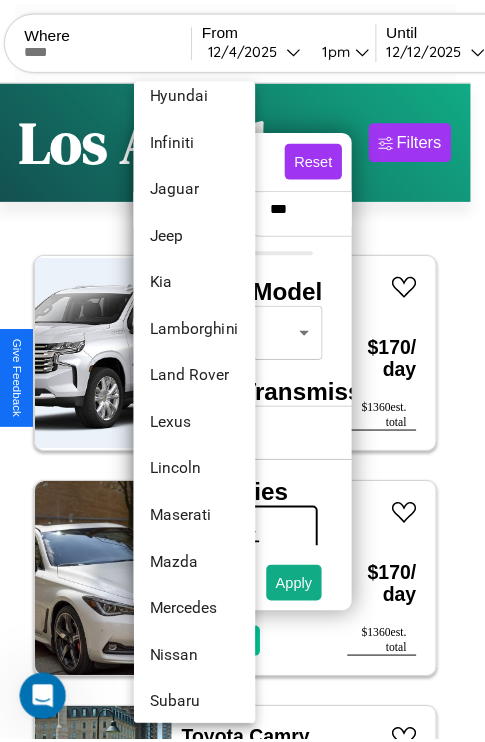 scroll, scrollTop: 950, scrollLeft: 0, axis: vertical 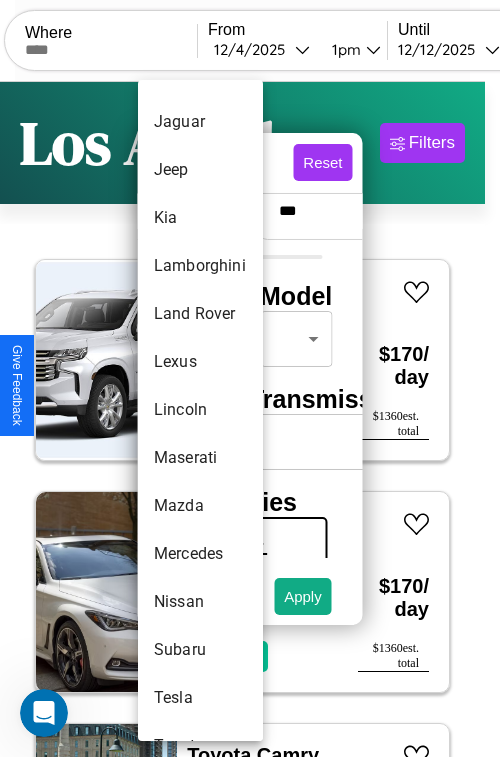 click on "Lincoln" at bounding box center (200, 410) 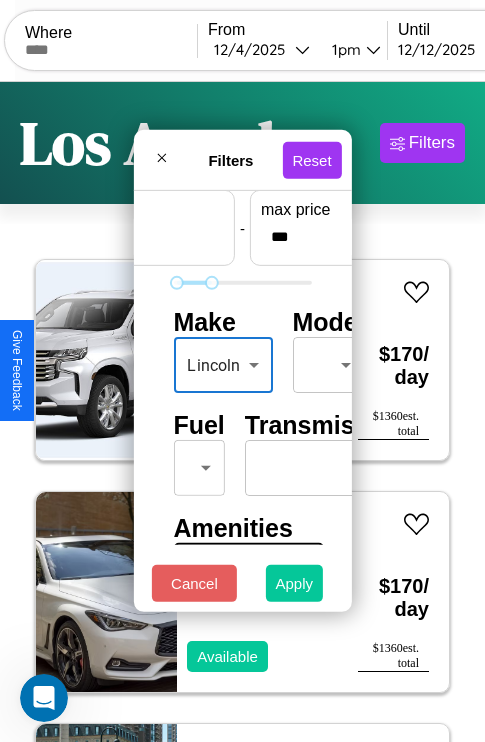 click on "Apply" at bounding box center [295, 583] 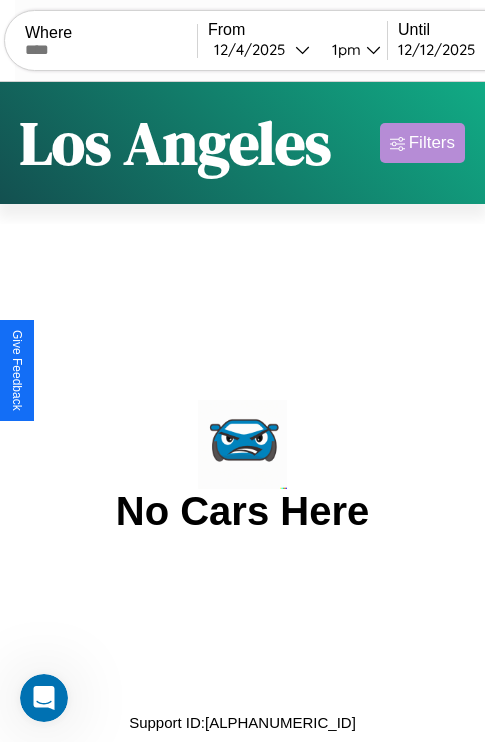 click on "Filters" at bounding box center (432, 143) 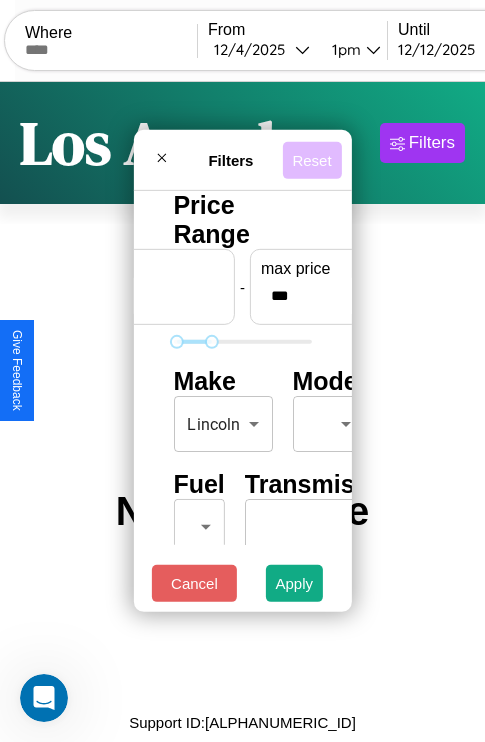 click on "Reset" at bounding box center [311, 159] 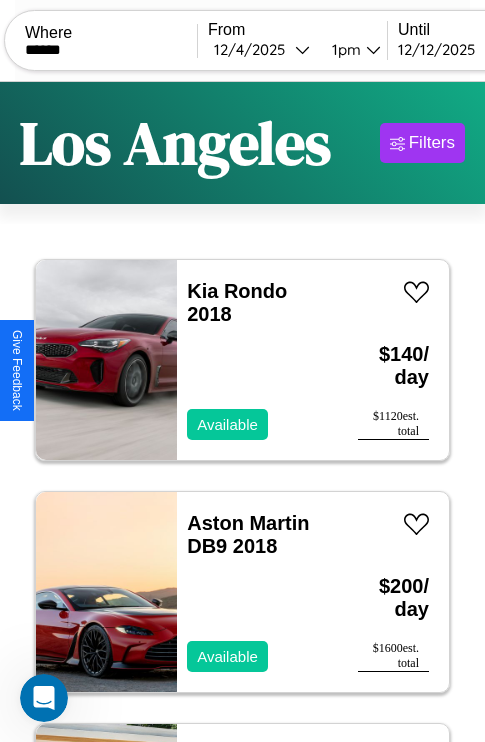 scroll, scrollTop: 0, scrollLeft: 182, axis: horizontal 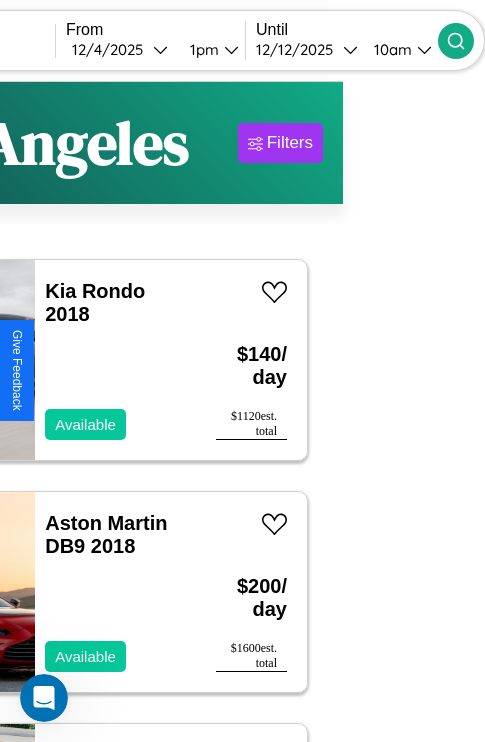 type on "******" 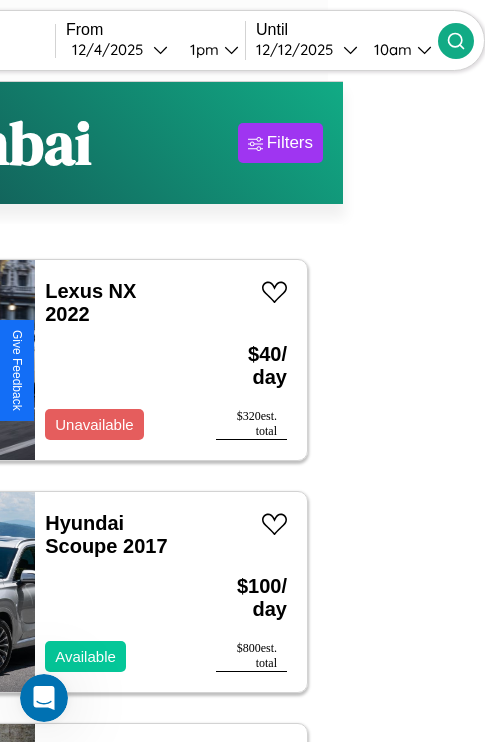 scroll, scrollTop: 95, scrollLeft: 35, axis: both 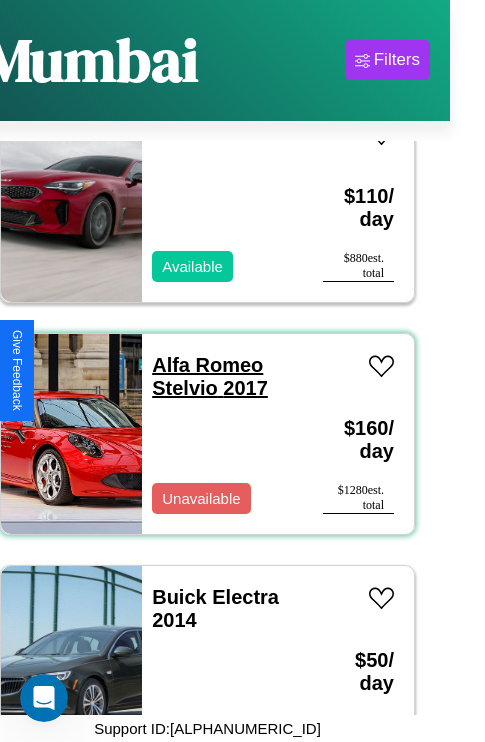 click on "Alfa Romeo   Stelvio   2017" at bounding box center (210, 376) 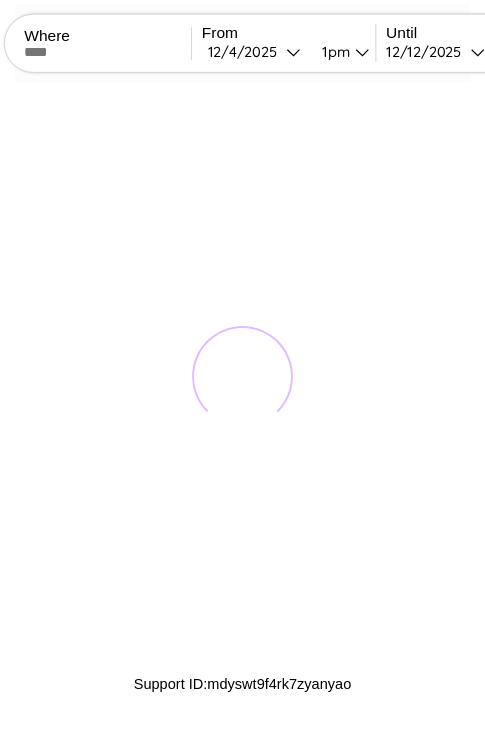 scroll, scrollTop: 0, scrollLeft: 0, axis: both 